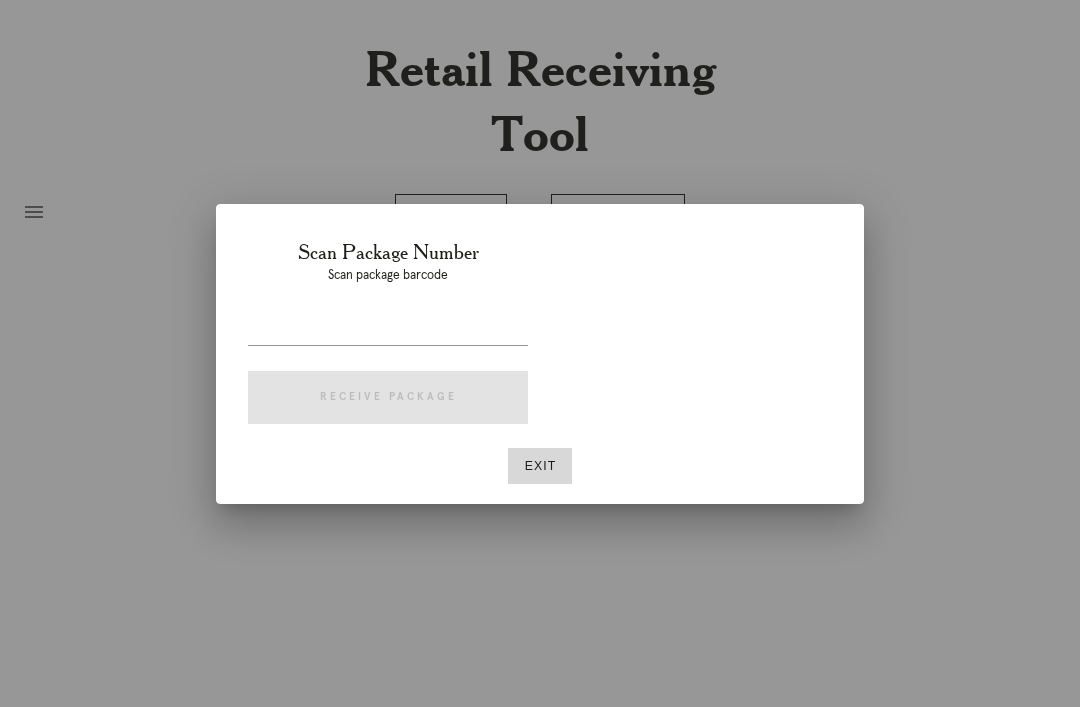 scroll, scrollTop: 64, scrollLeft: 0, axis: vertical 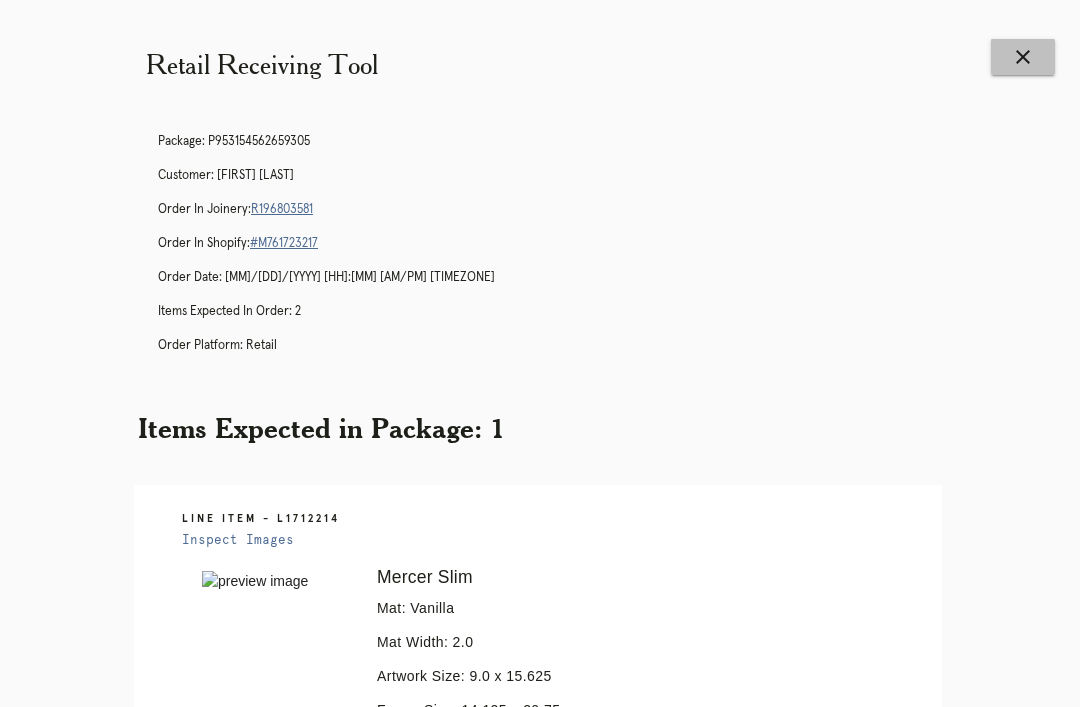 click on "close" at bounding box center [1023, 57] 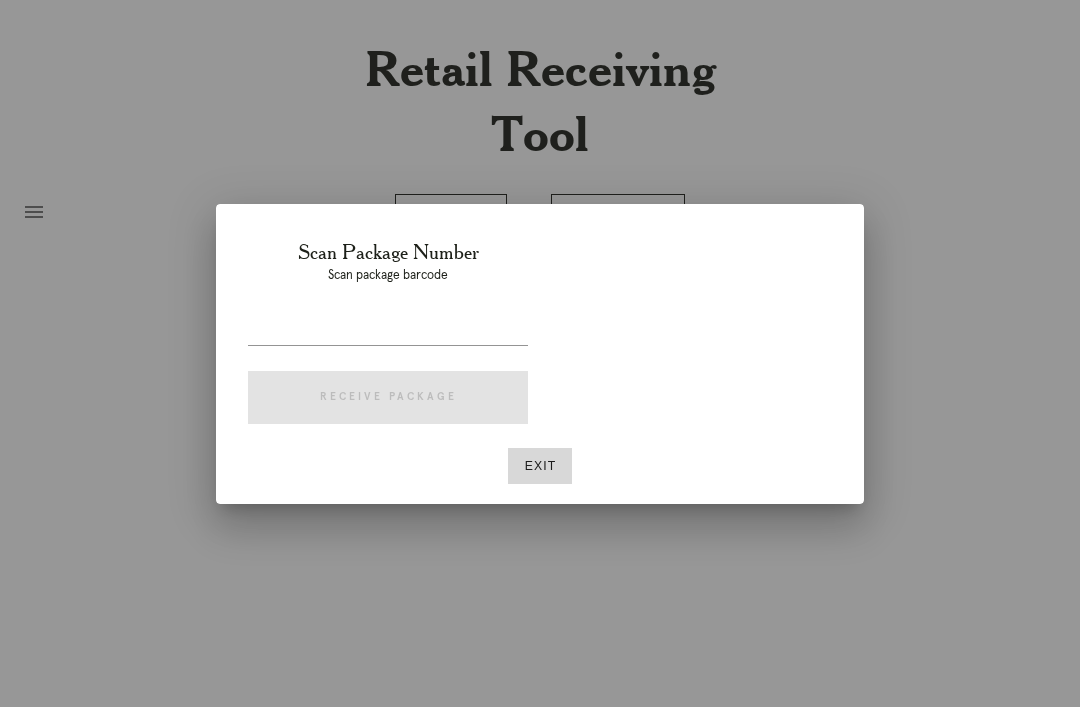scroll, scrollTop: 0, scrollLeft: 0, axis: both 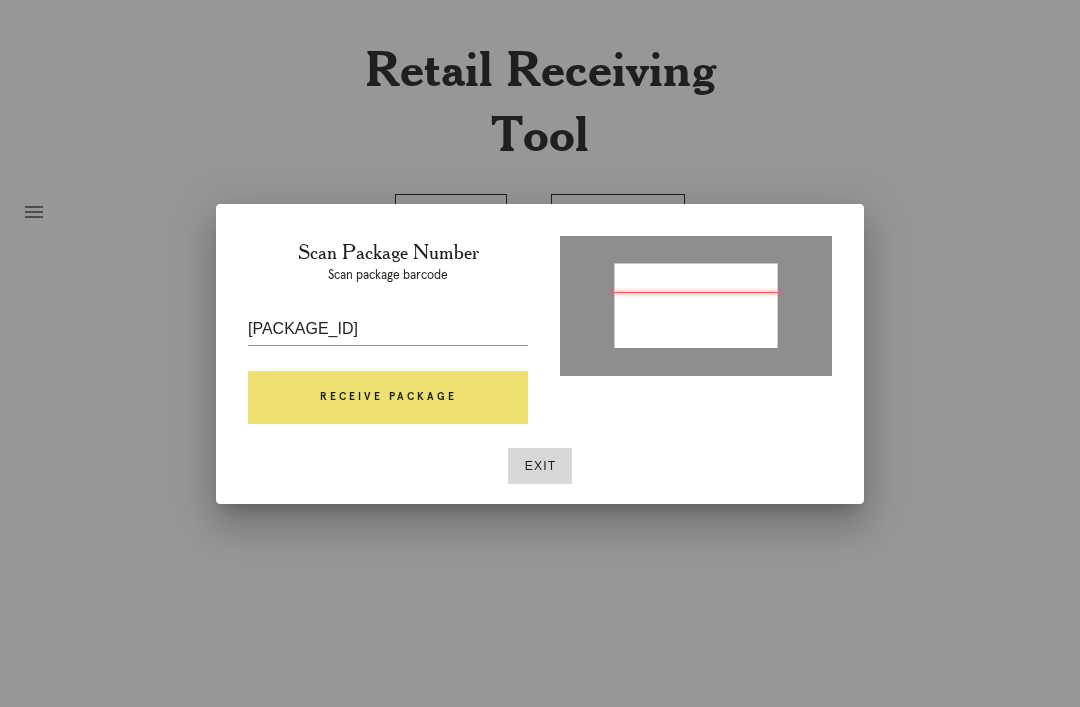 click on "Receive Package" at bounding box center (388, 398) 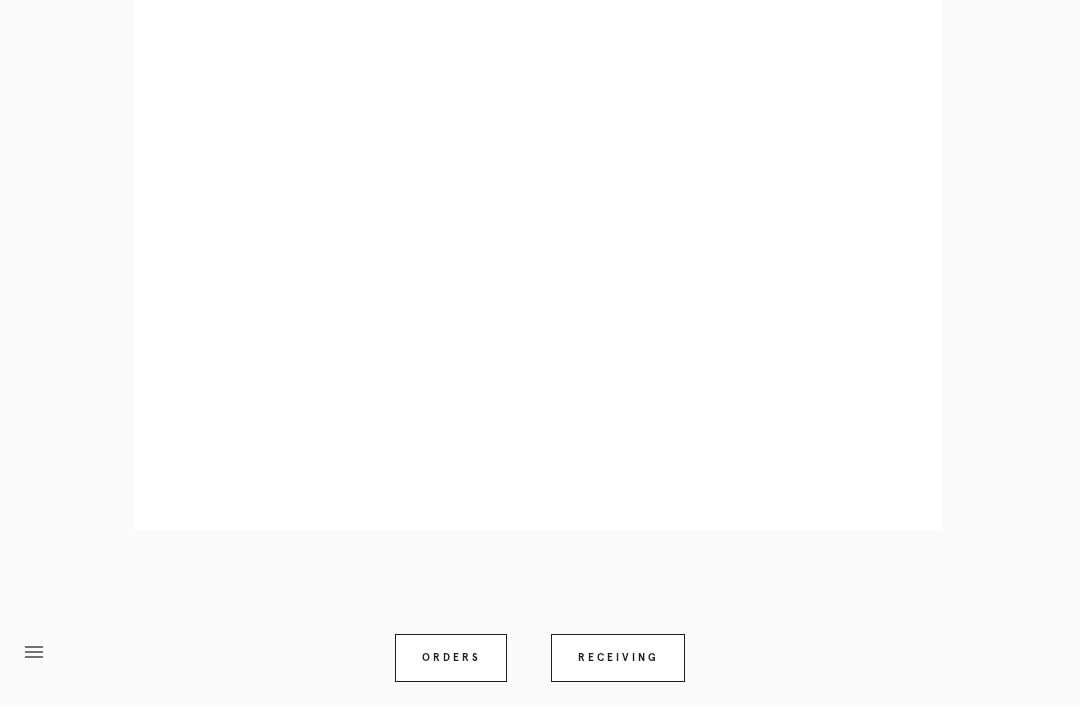 scroll, scrollTop: 910, scrollLeft: 0, axis: vertical 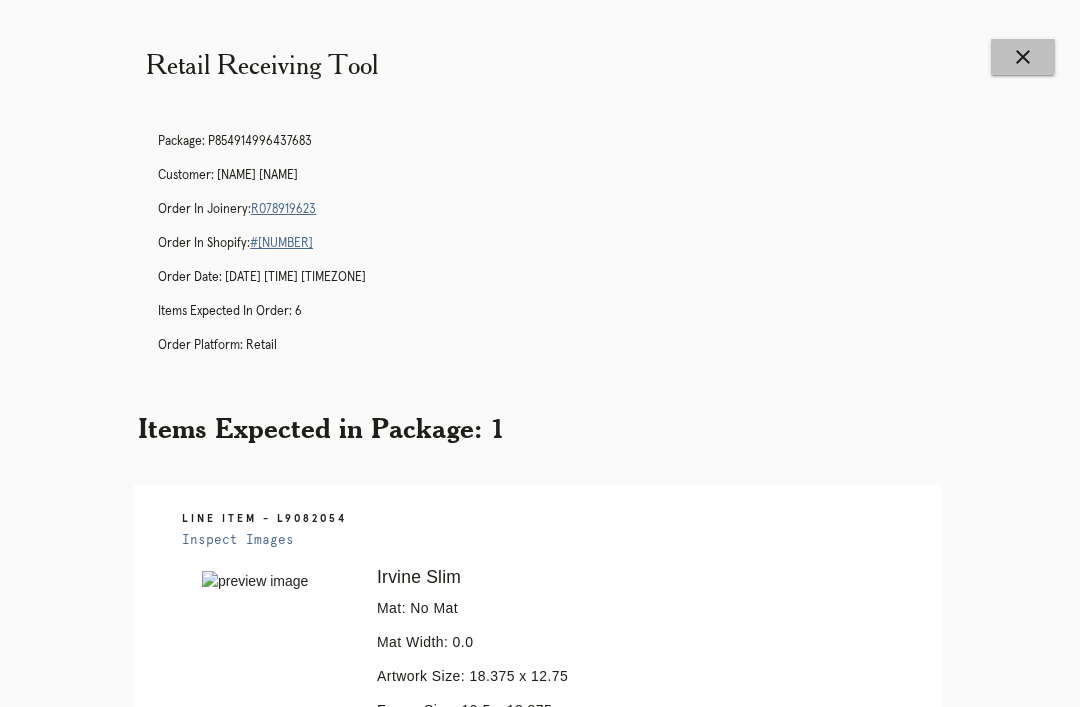 click on "close" at bounding box center (1023, 57) 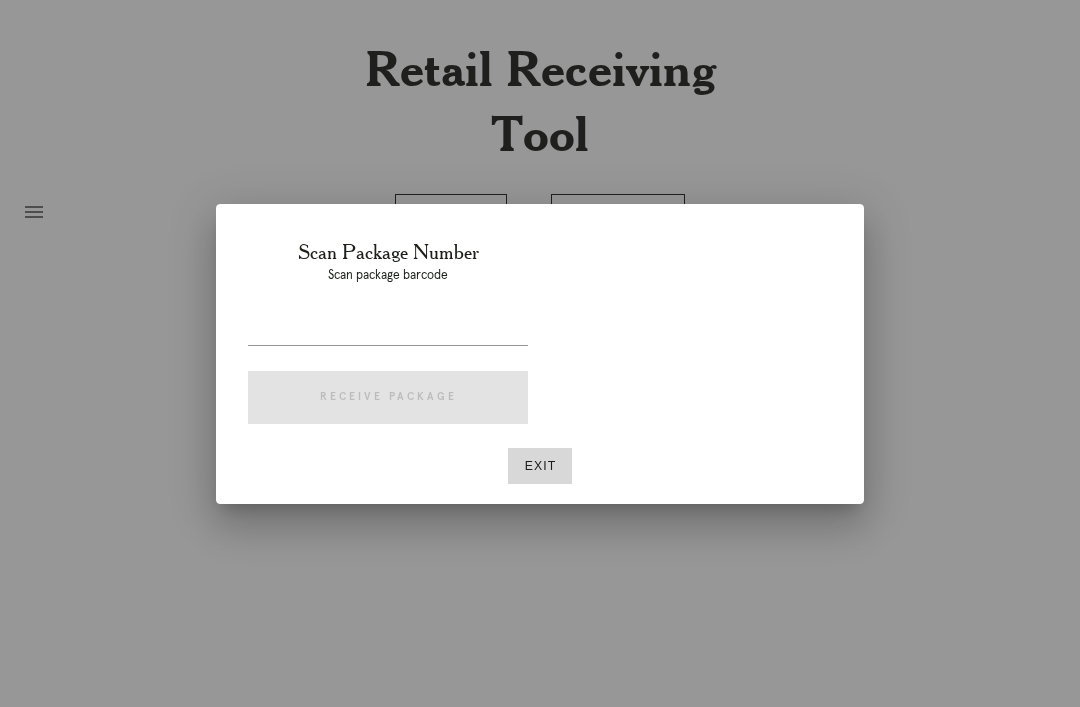 scroll, scrollTop: 0, scrollLeft: 0, axis: both 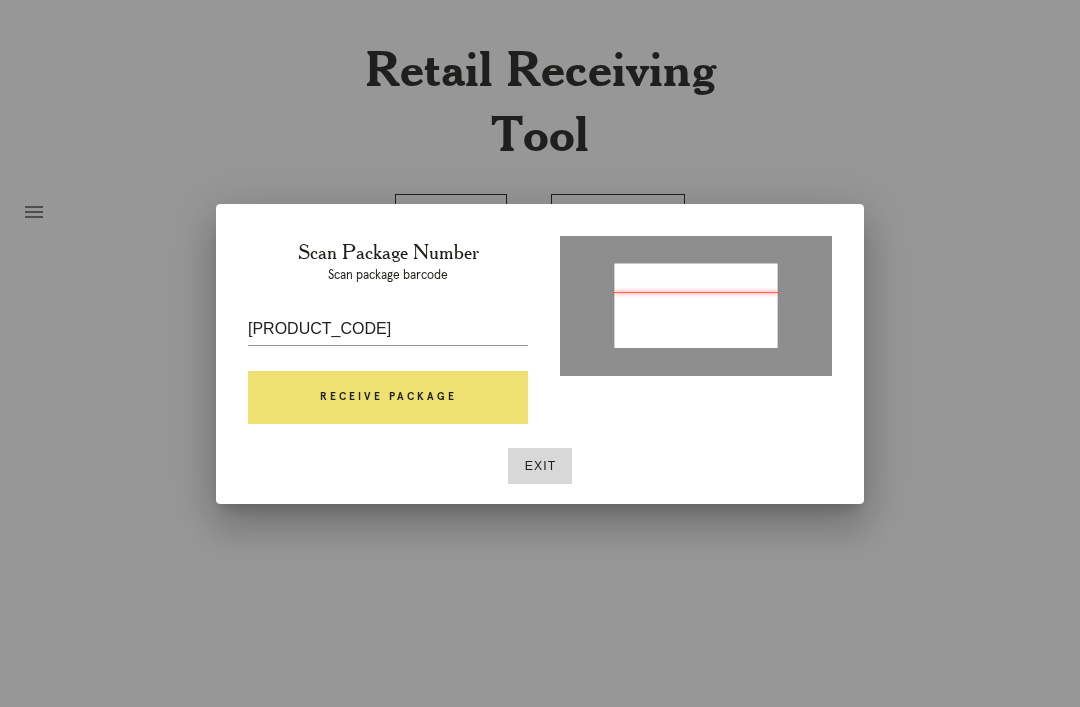 click on "Receive Package" at bounding box center (388, 398) 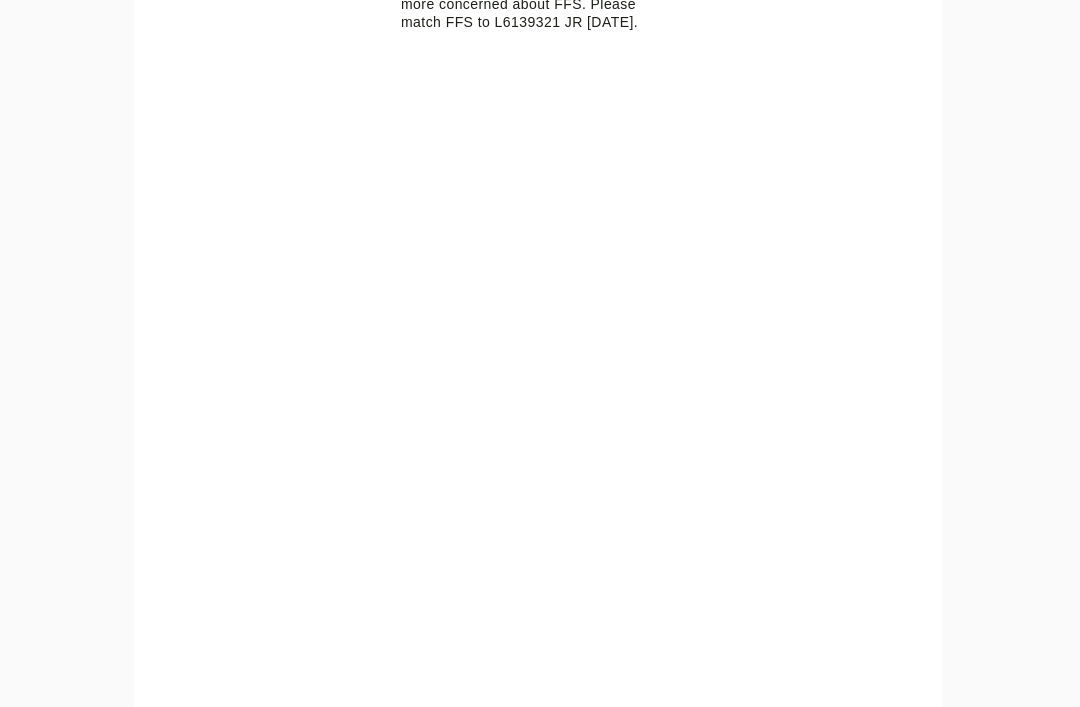 scroll, scrollTop: 949, scrollLeft: 0, axis: vertical 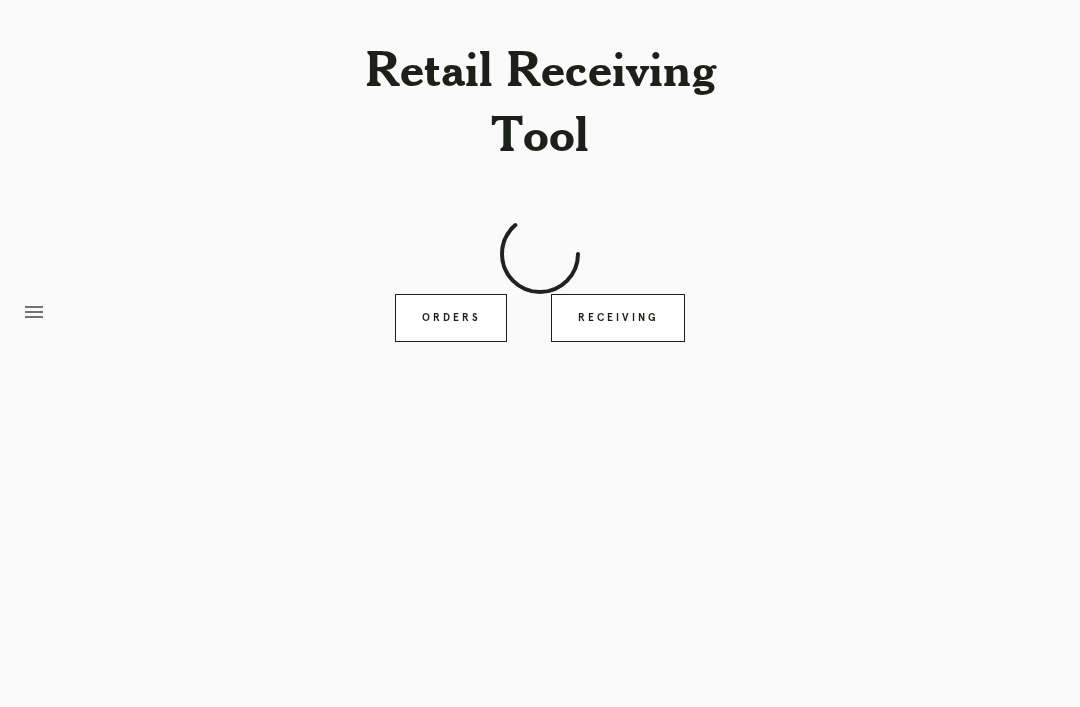 click on "Receiving" at bounding box center [618, 318] 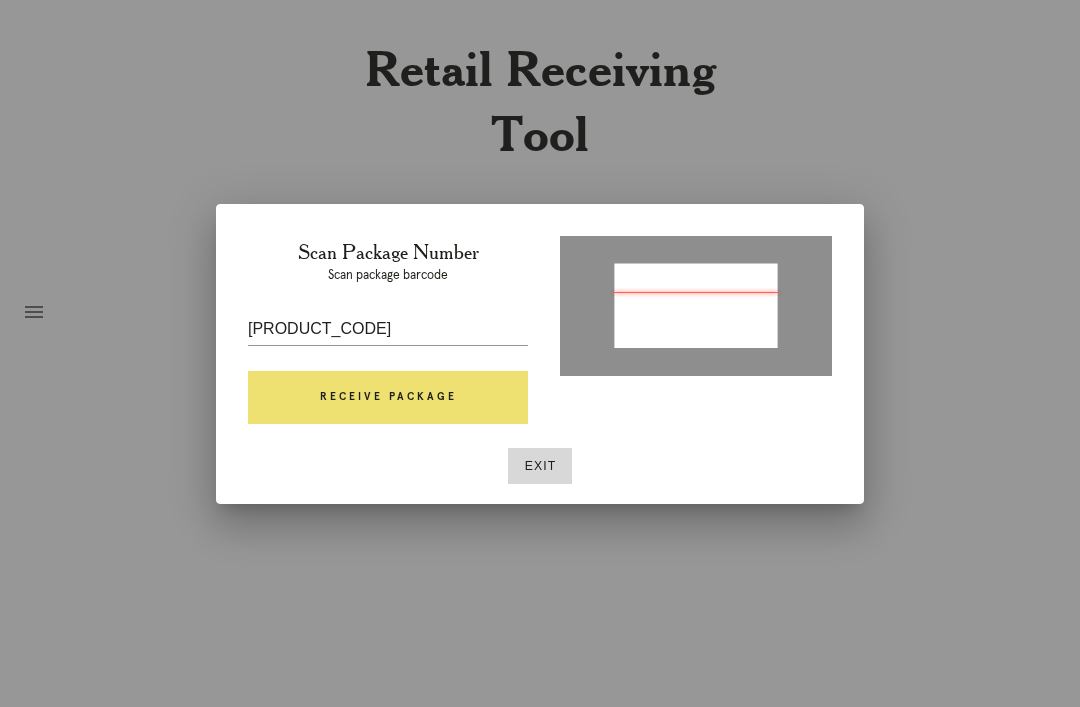 click on "Receive Package" at bounding box center [388, 398] 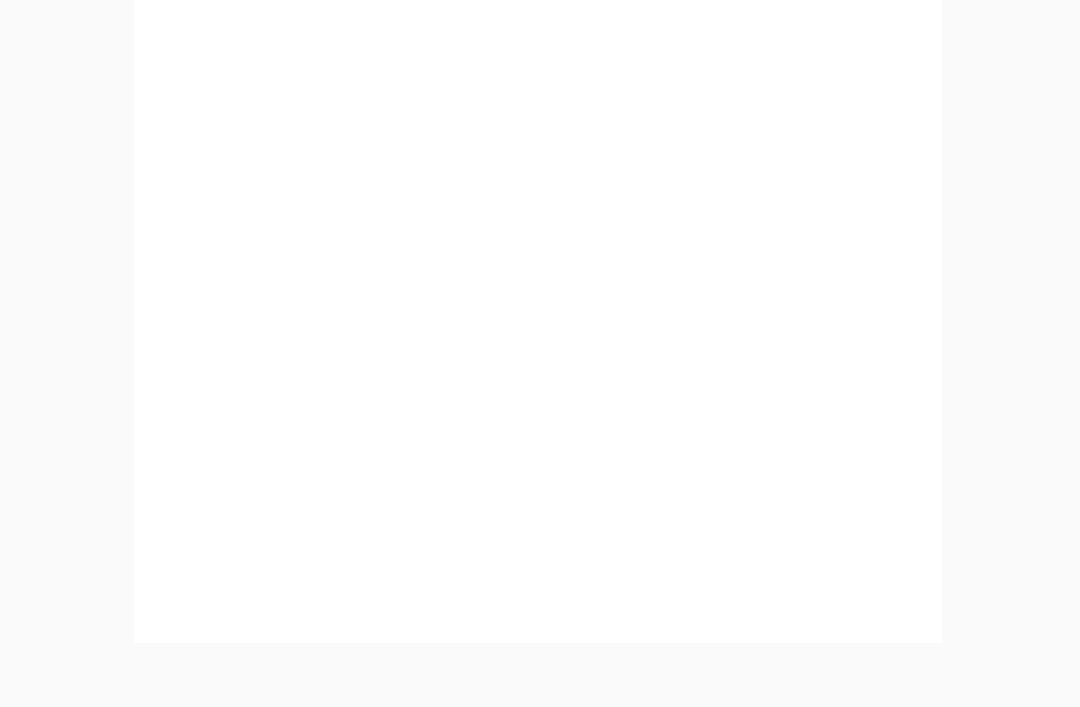scroll, scrollTop: 858, scrollLeft: 0, axis: vertical 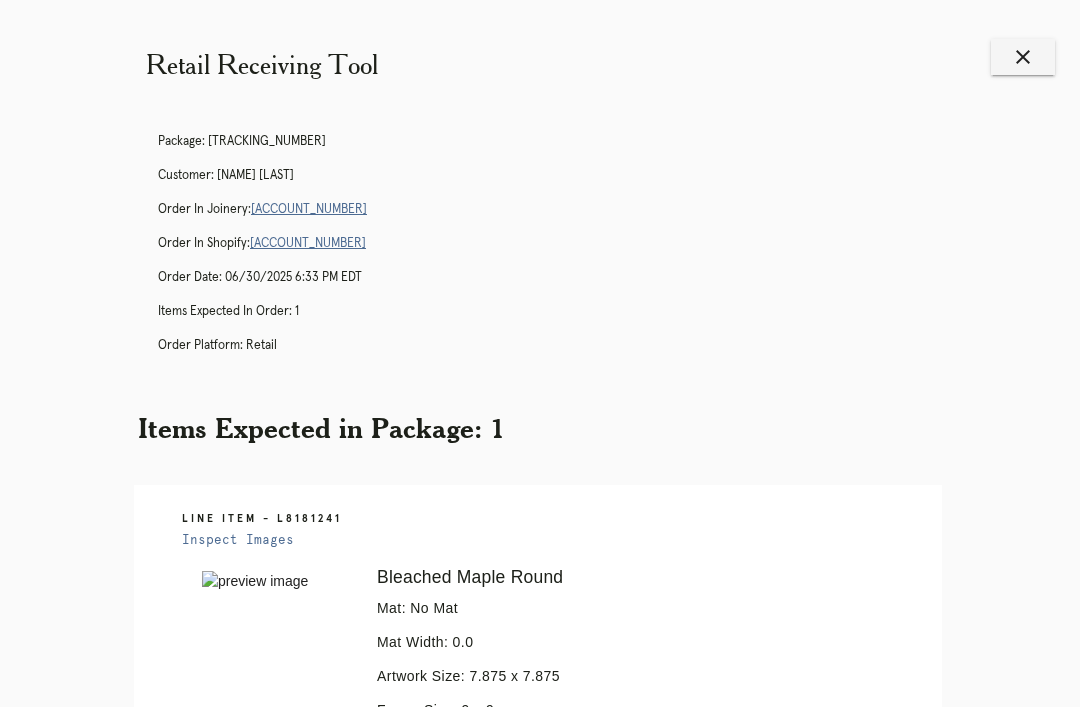 click on "close" at bounding box center [1023, 57] 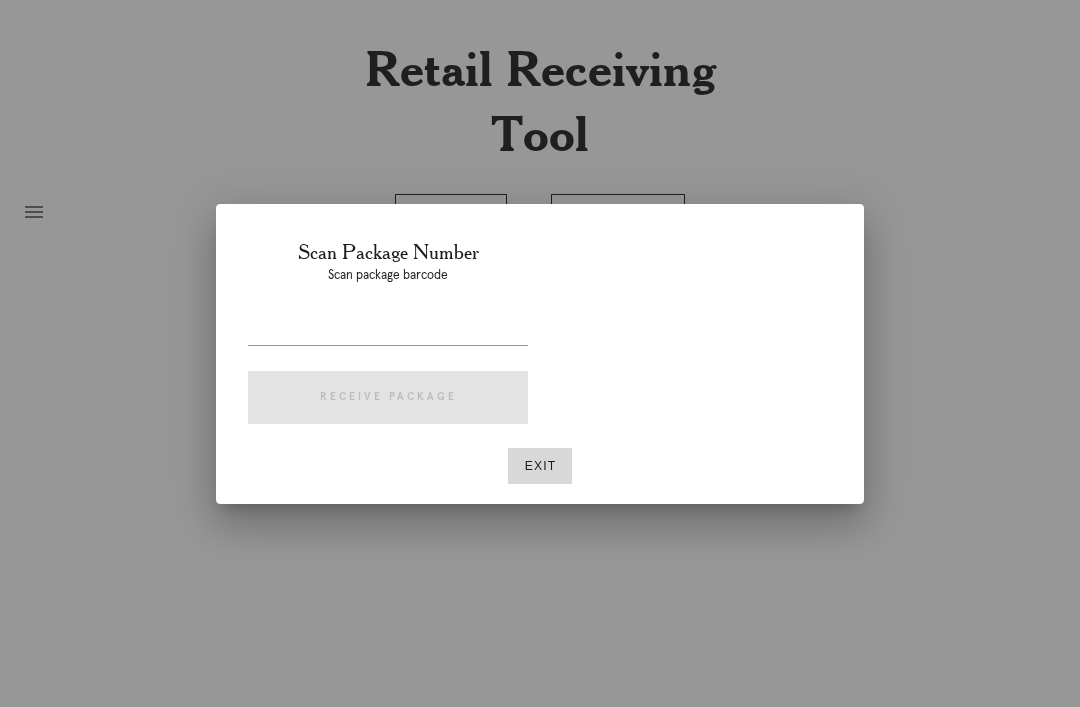 scroll, scrollTop: 0, scrollLeft: 0, axis: both 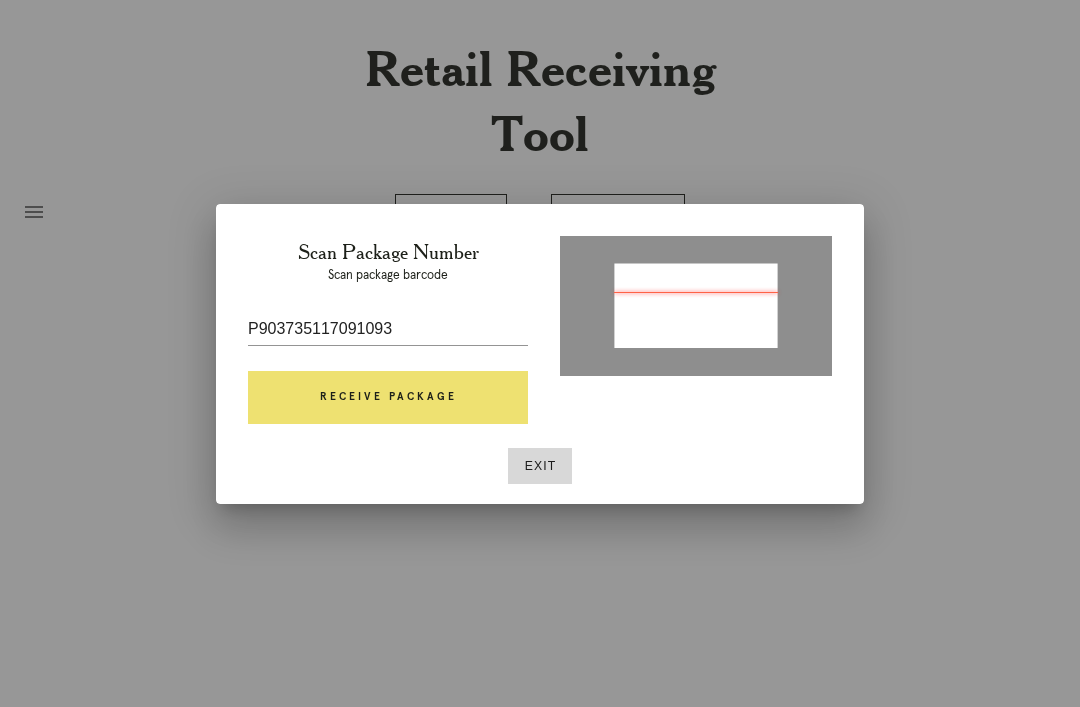 click on "Receive Package" at bounding box center (388, 398) 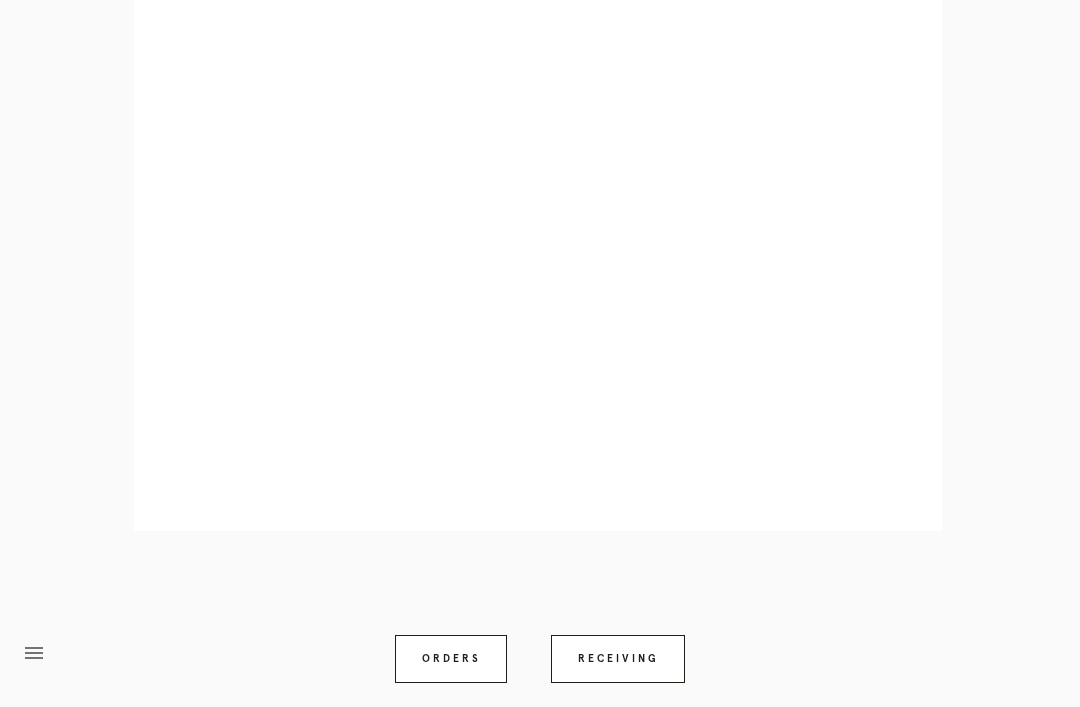 scroll, scrollTop: 910, scrollLeft: 0, axis: vertical 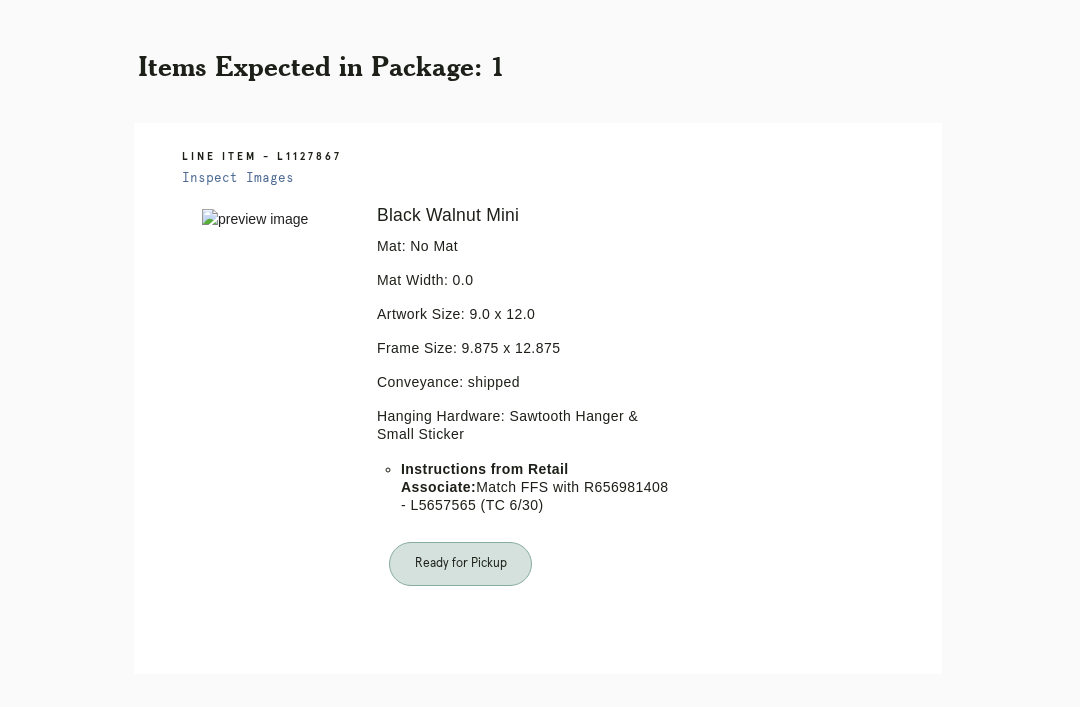 click on "Receiving" at bounding box center [618, 802] 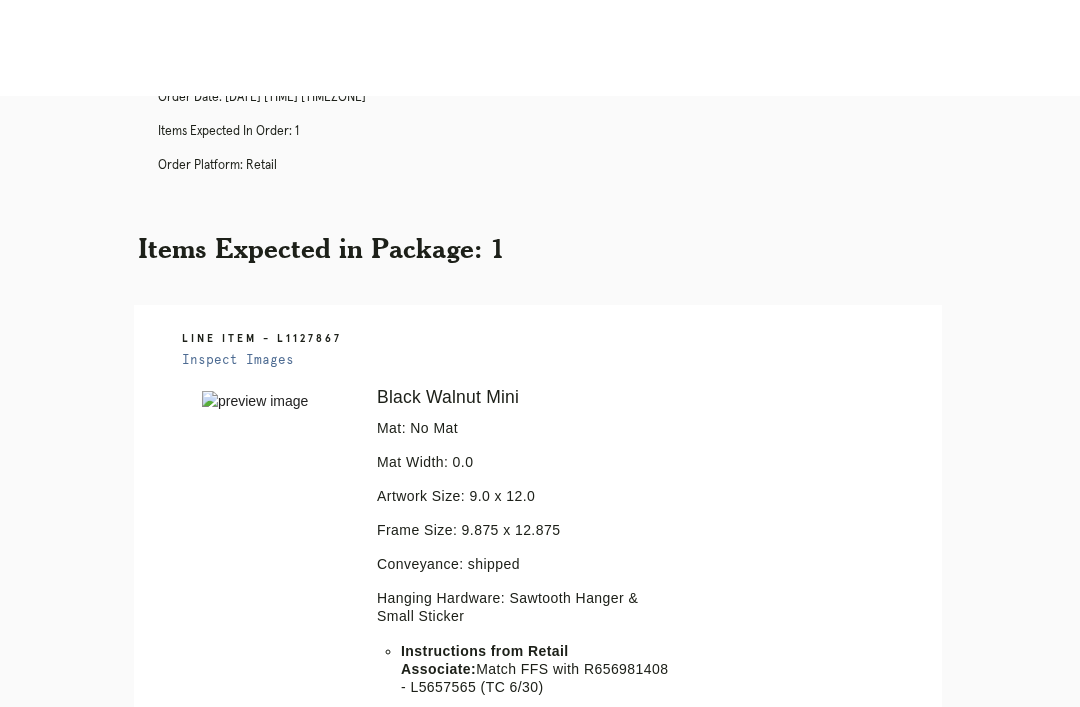 scroll, scrollTop: 0, scrollLeft: 0, axis: both 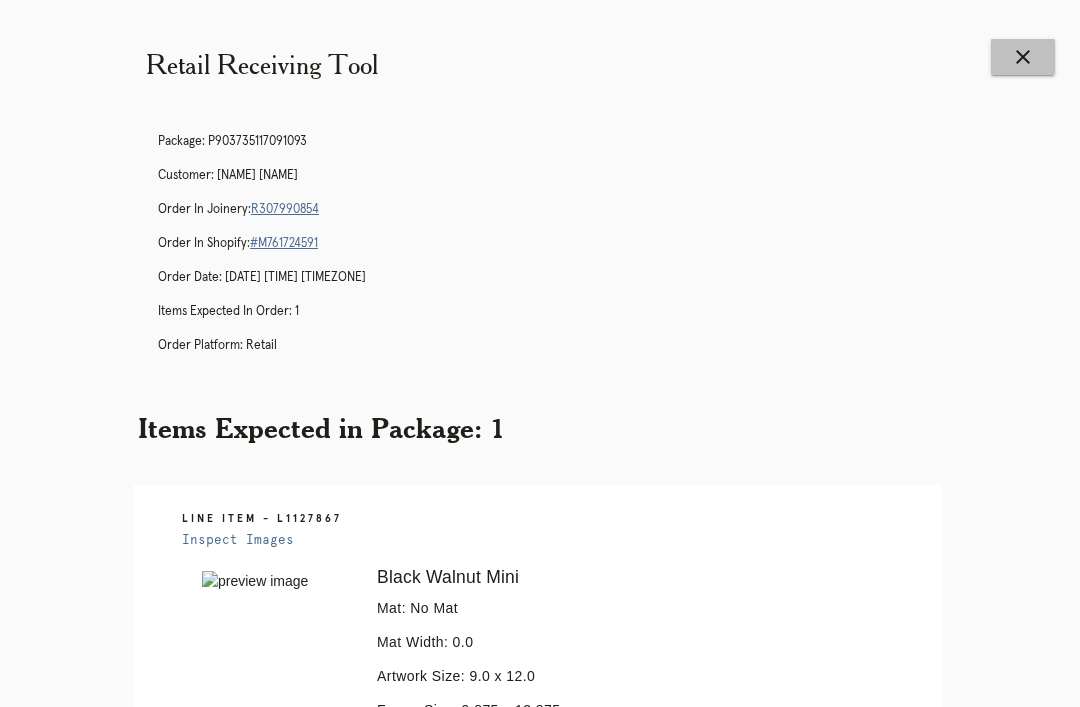click on "close" at bounding box center (1023, 57) 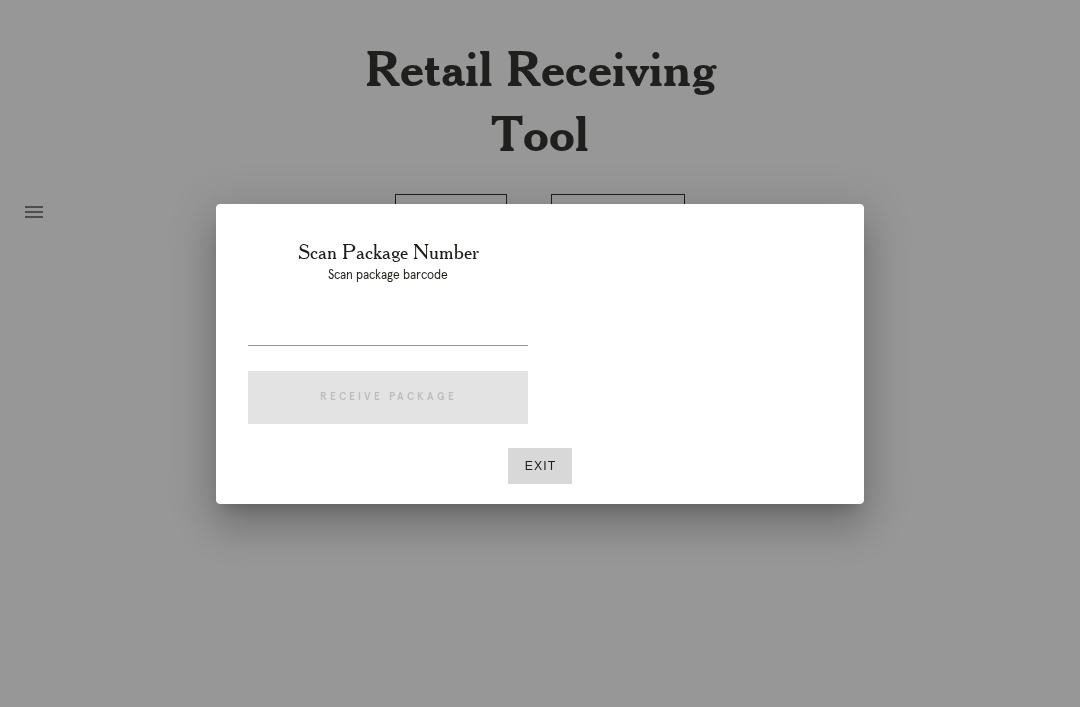scroll, scrollTop: 0, scrollLeft: 0, axis: both 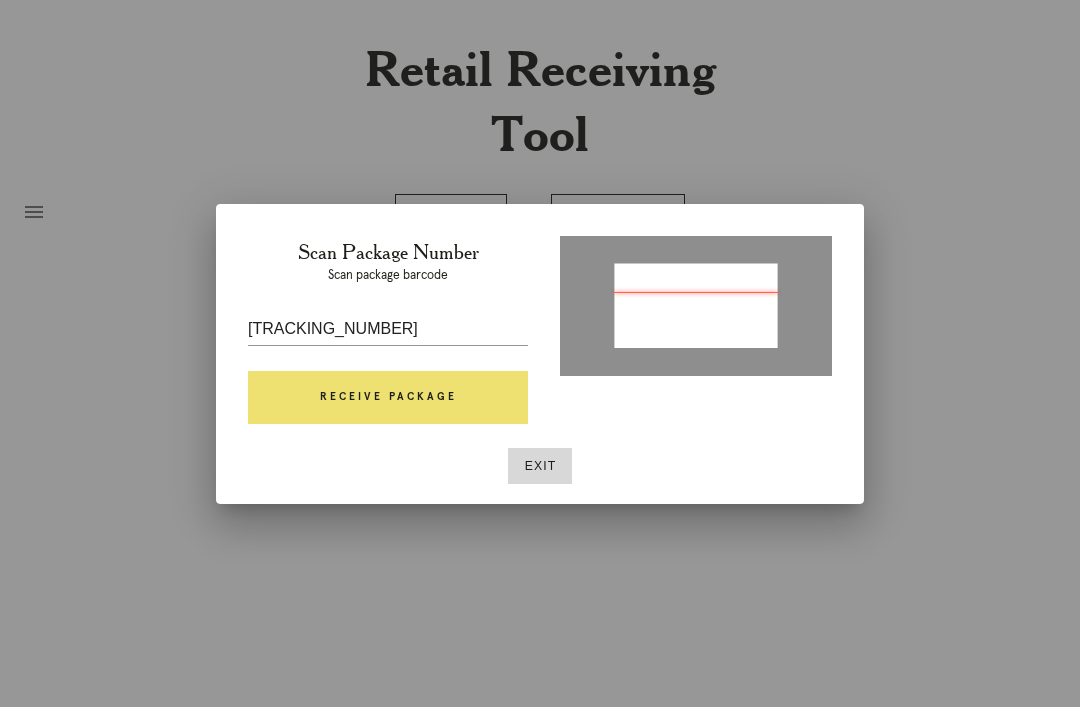 click on "Receive Package" at bounding box center (388, 398) 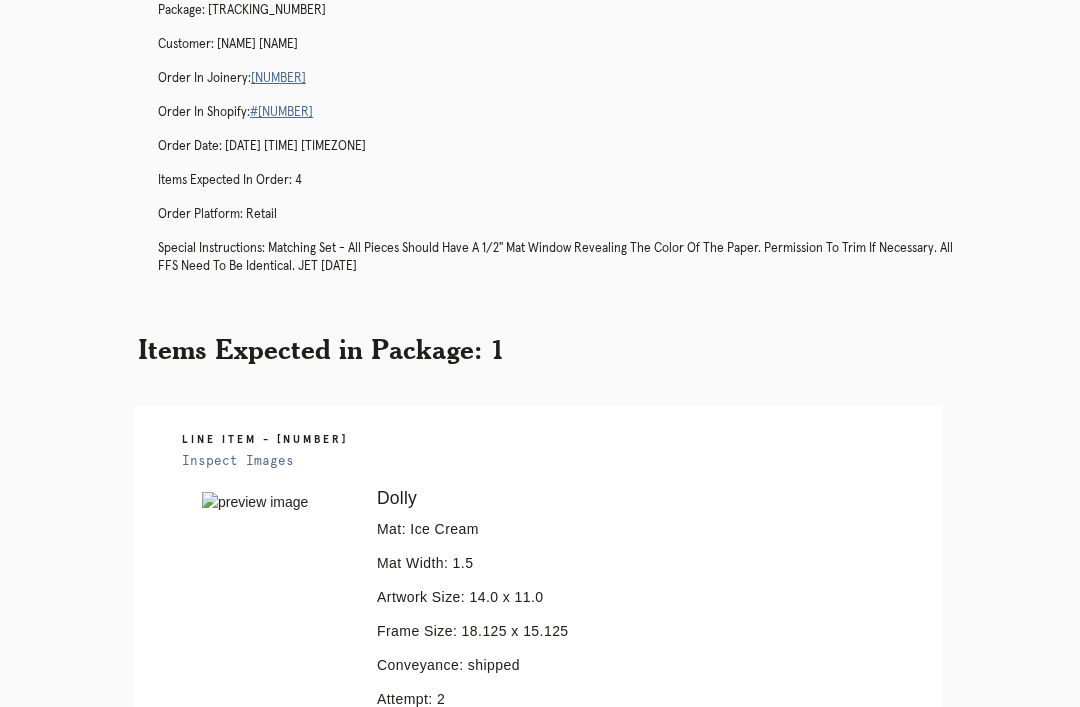 scroll, scrollTop: 130, scrollLeft: 0, axis: vertical 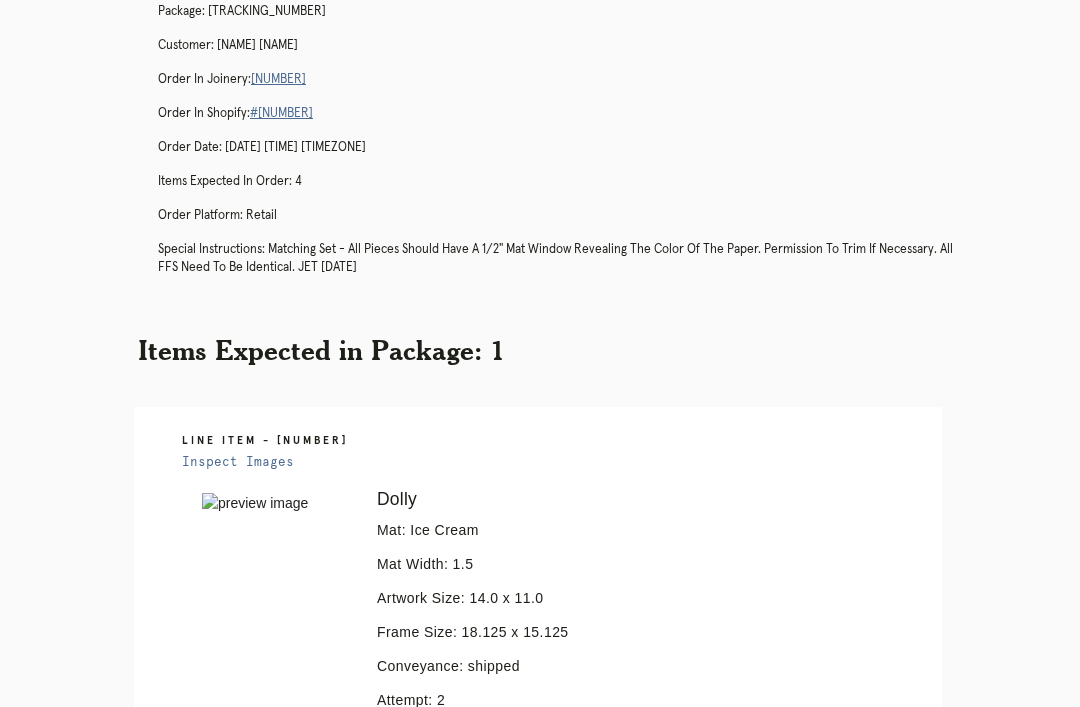 click on "[NUMBER]" at bounding box center (278, 79) 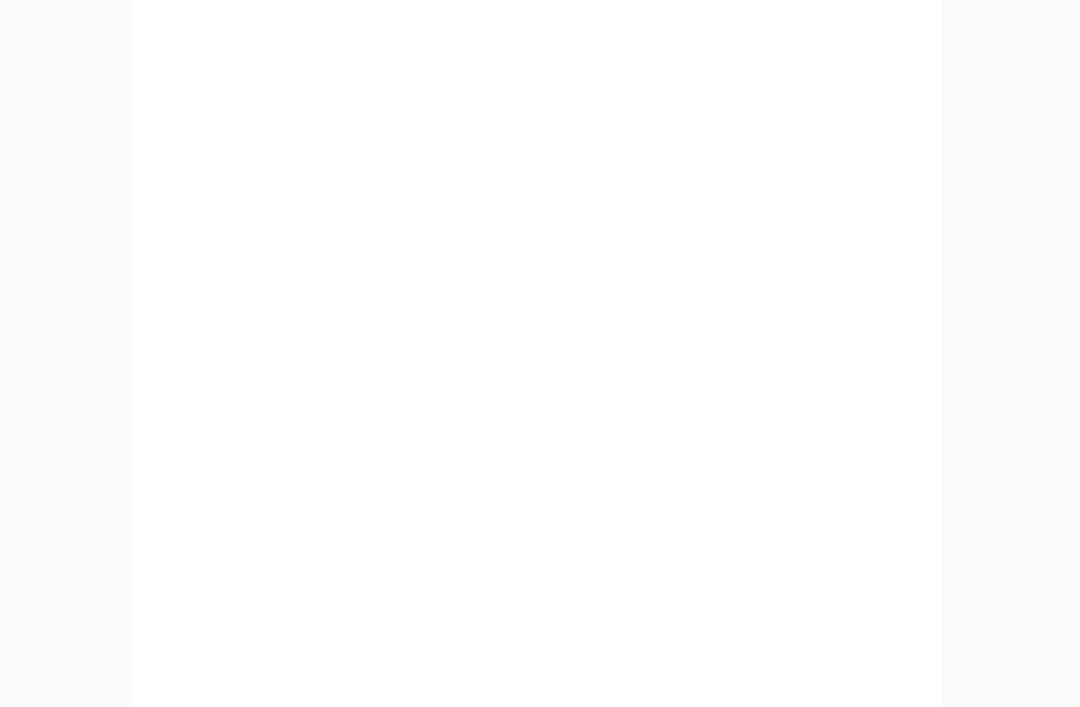 scroll, scrollTop: 1046, scrollLeft: 0, axis: vertical 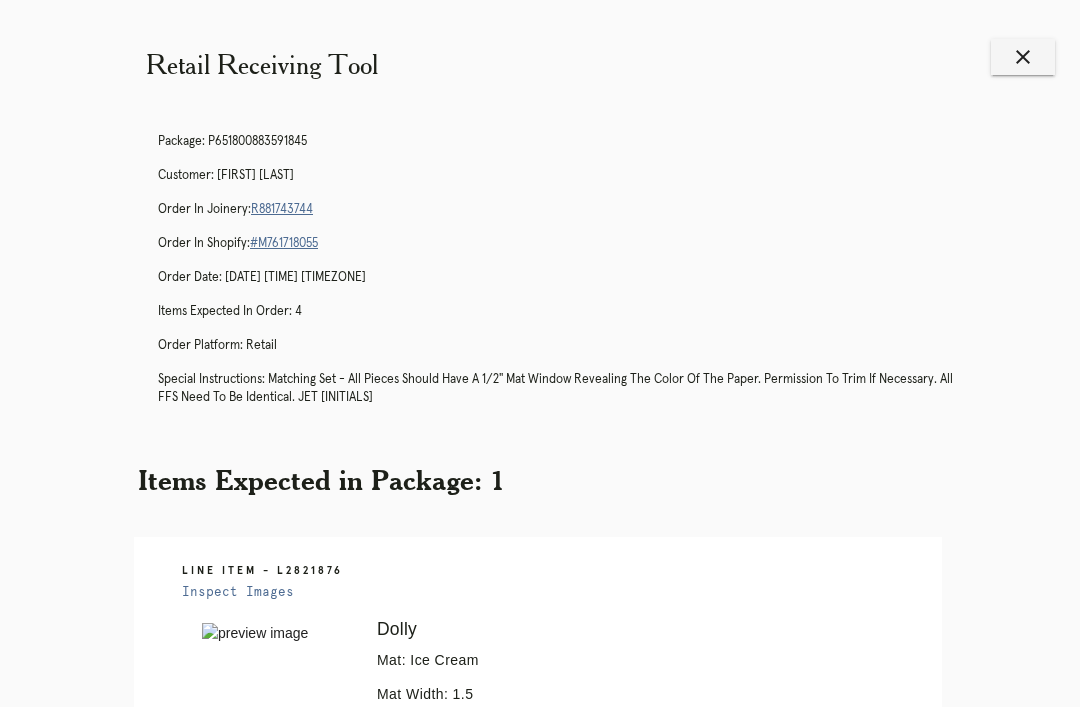 click on "close" at bounding box center (1023, 57) 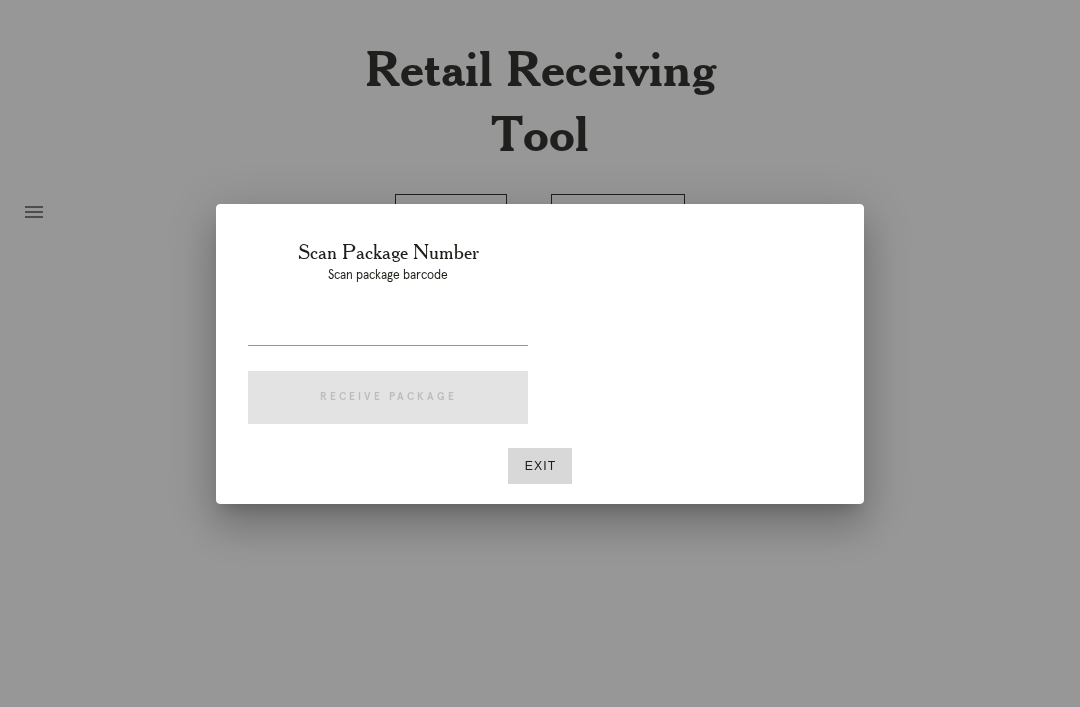 scroll, scrollTop: 0, scrollLeft: 0, axis: both 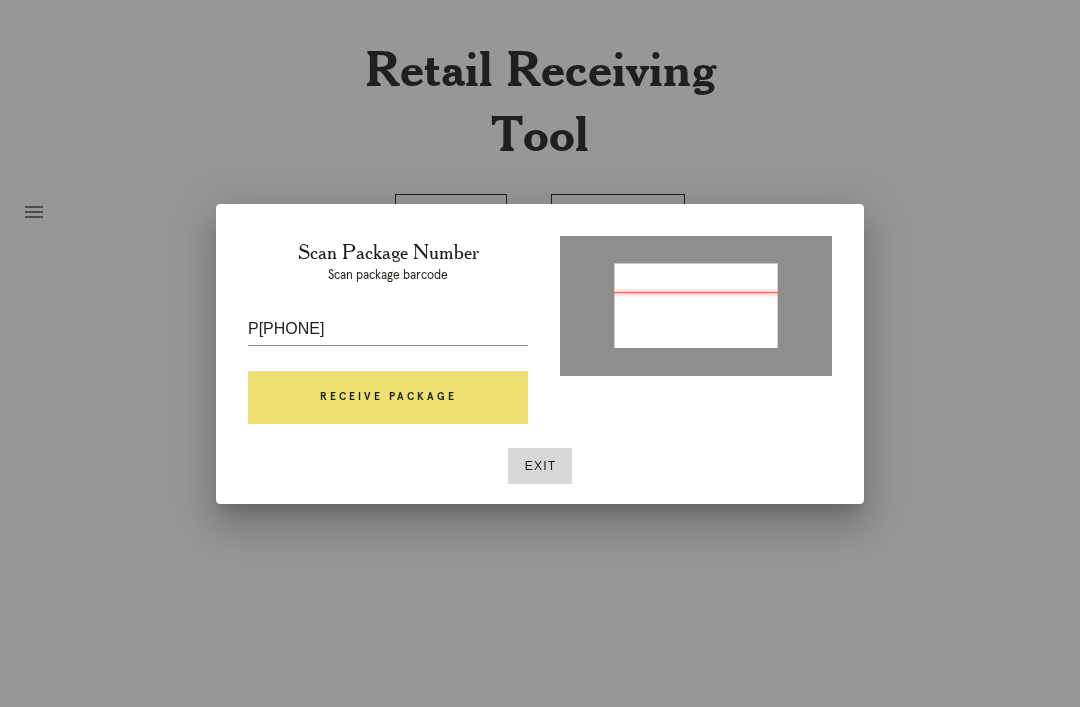 click on "Receive Package" at bounding box center (388, 398) 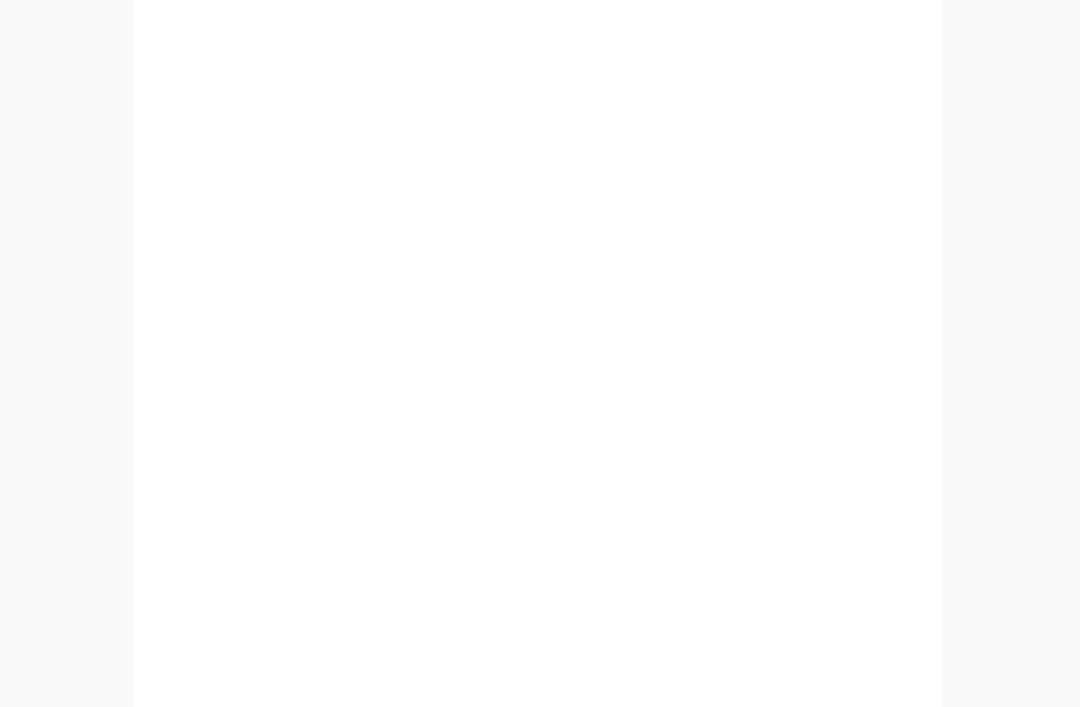 scroll, scrollTop: 910, scrollLeft: 0, axis: vertical 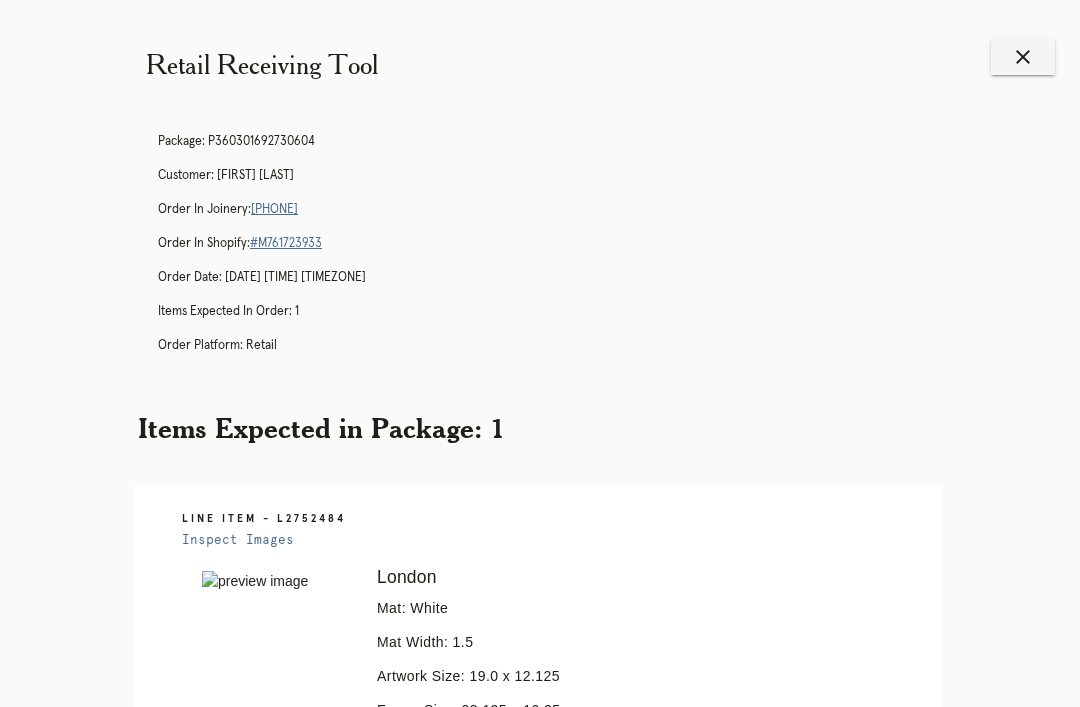 click on "close" at bounding box center [1023, 57] 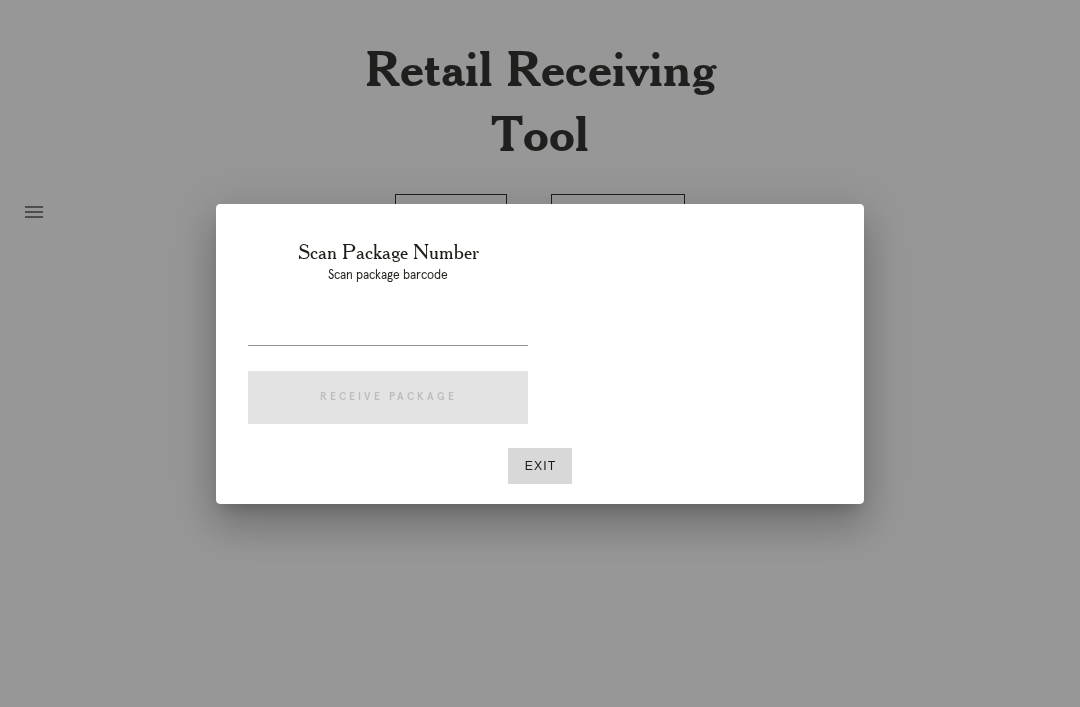 scroll, scrollTop: 0, scrollLeft: 0, axis: both 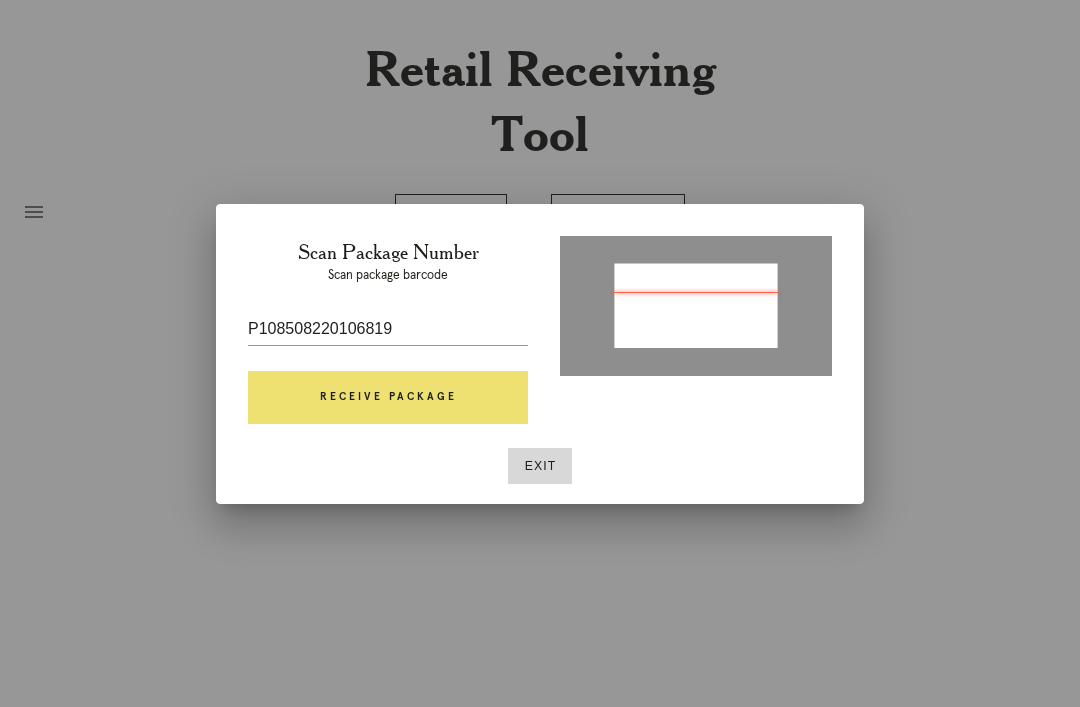 click on "Receive Package" at bounding box center [388, 398] 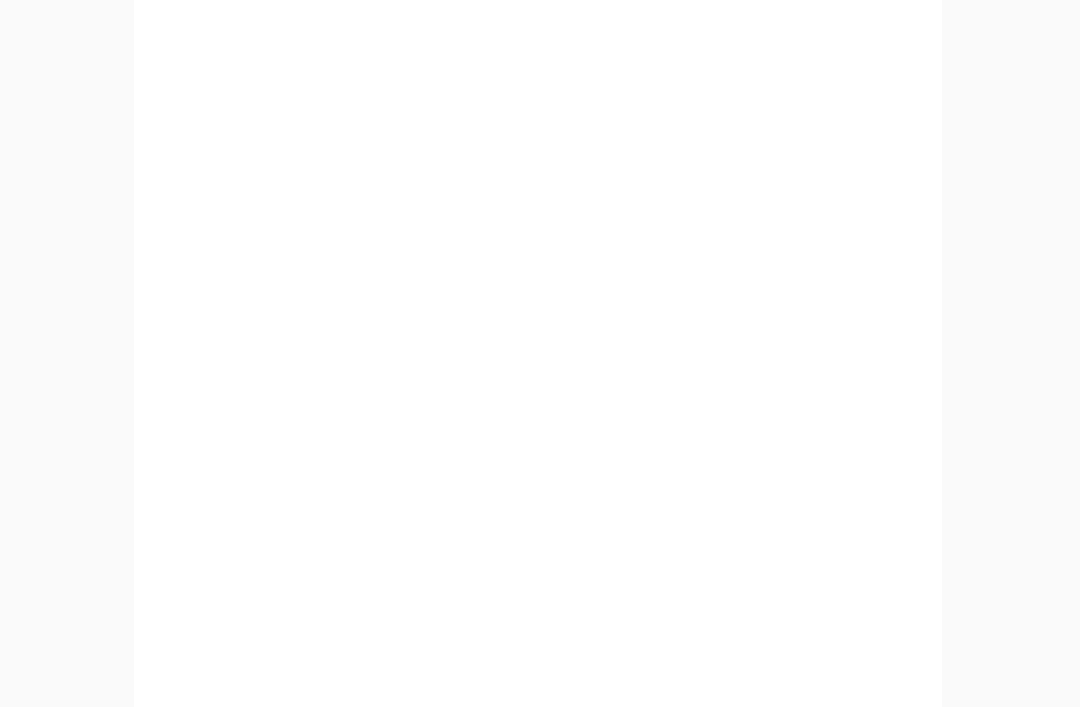 scroll, scrollTop: 1012, scrollLeft: 0, axis: vertical 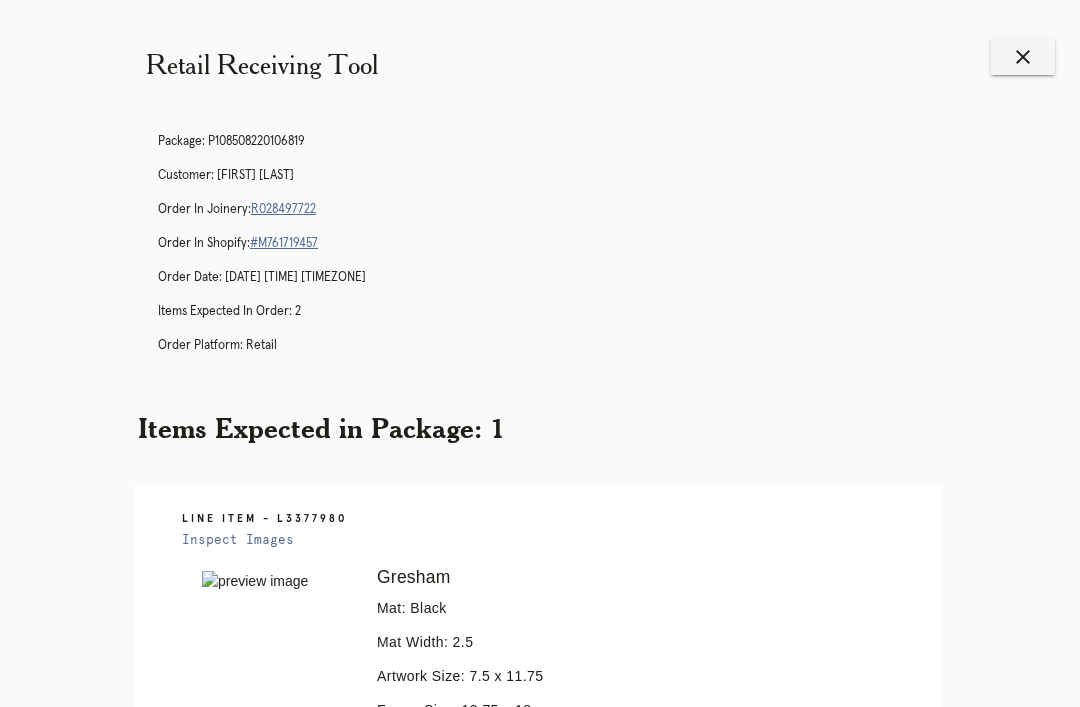 click on "close" at bounding box center (1023, 57) 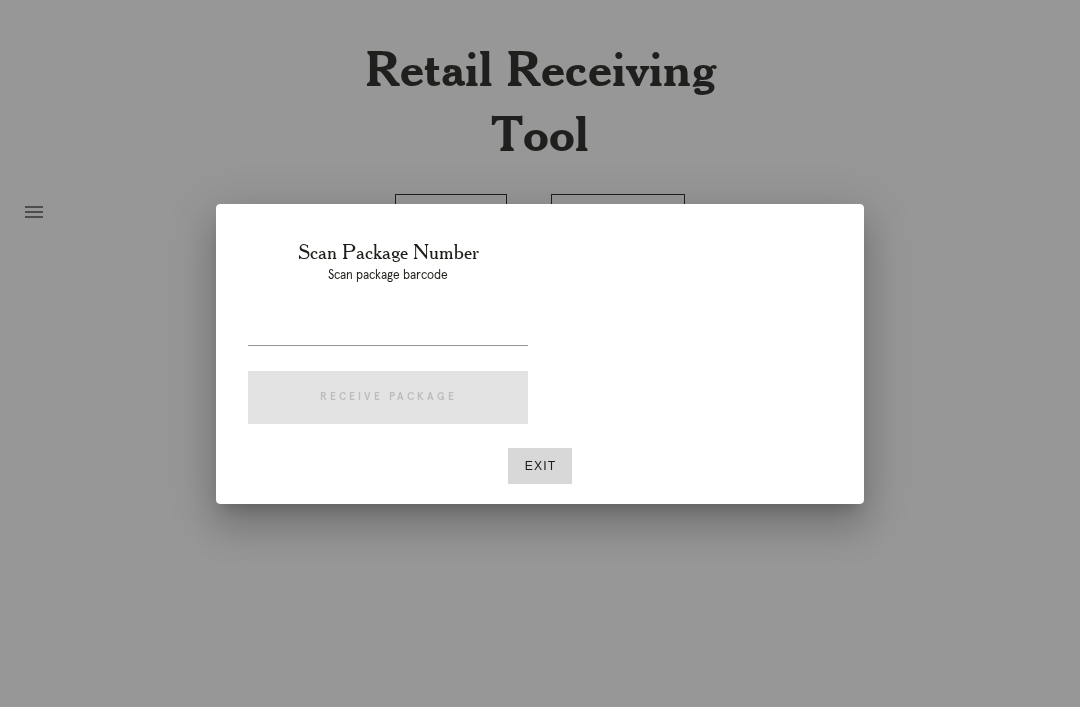 scroll, scrollTop: 0, scrollLeft: 0, axis: both 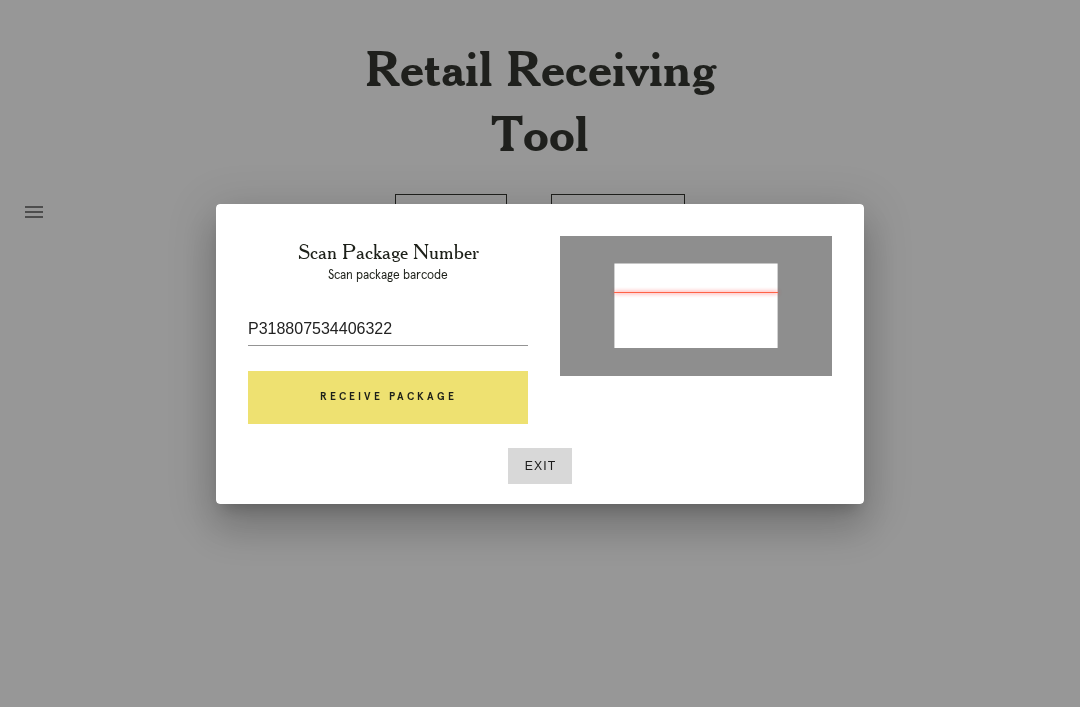 click on "Receive Package" at bounding box center [388, 398] 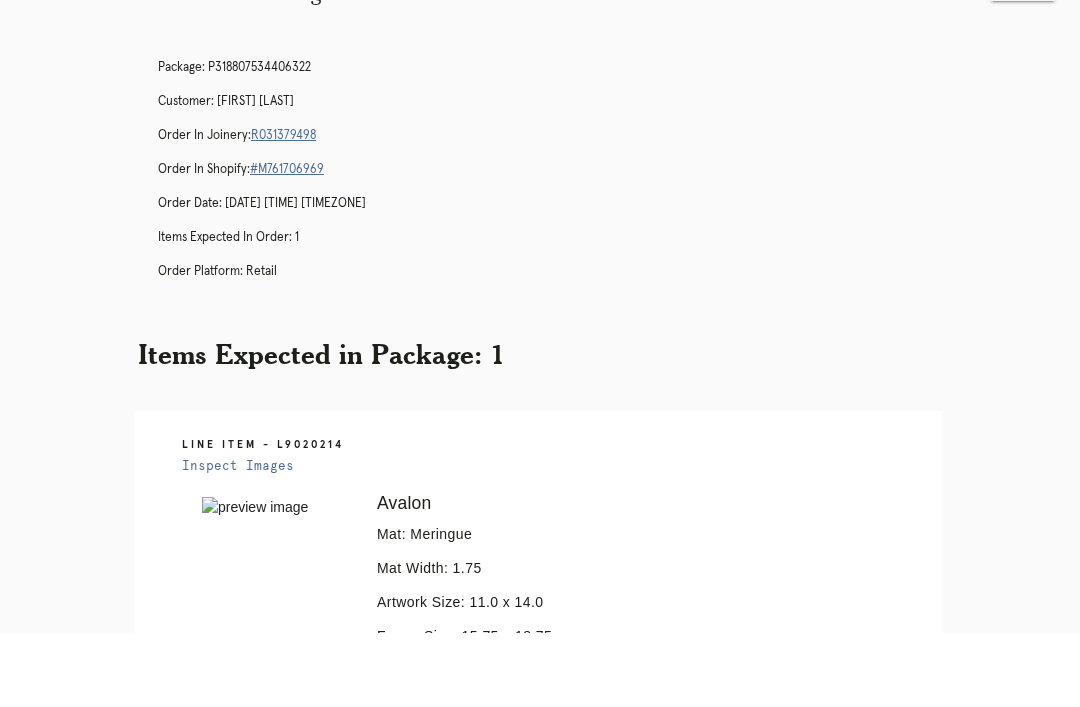 scroll, scrollTop: 542, scrollLeft: 0, axis: vertical 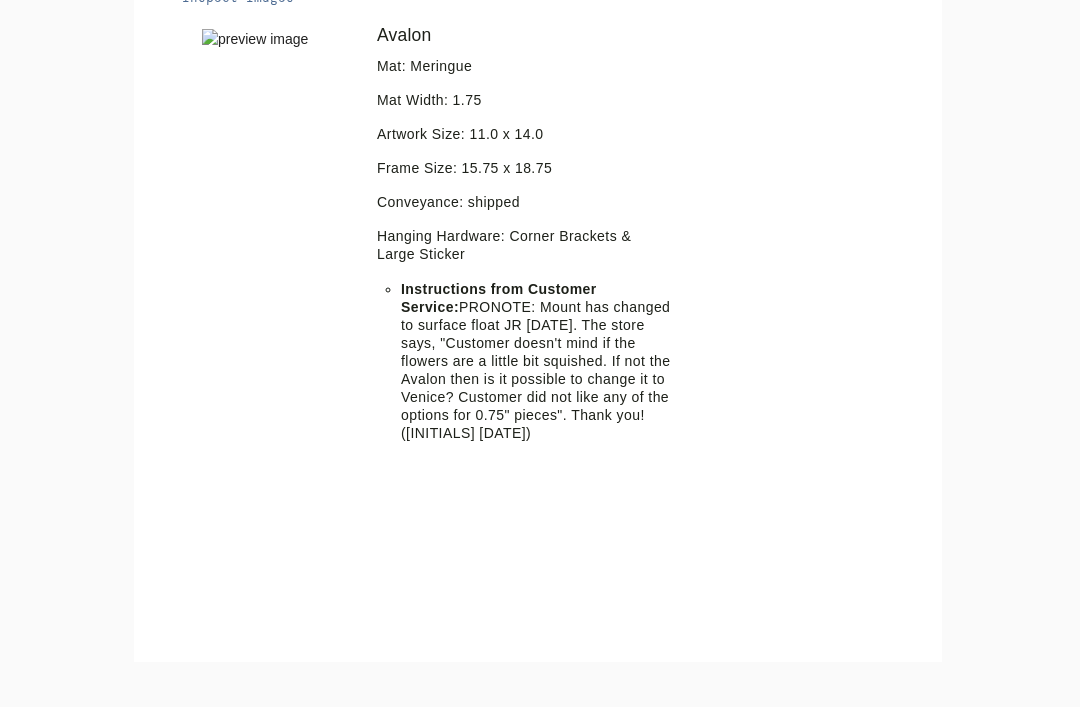 click on "Line Item - L9020214
Inspect Images
Error retreiving frame spec #9584600
Avalon
Mat: Meringue
Mat Width: 1.75
Artwork Size:
11.0
x
14.0
Frame Size:
15.75
x
18.75
Conveyance: shipped
Hanging Hardware: Corner Brackets & Large Sticker
Instructions from Customer Service:
PRONOTE: Mount has changed to surface float JR [DATE]. The store says, "Customer doesn't mind if the flowers are a little bit squished. If not the Avalon then is it possible to change it to Venice? Customer did not like any of the options for 0.75" pieces". Thank you! ([INITIALS] [DATE])" at bounding box center [538, 302] 